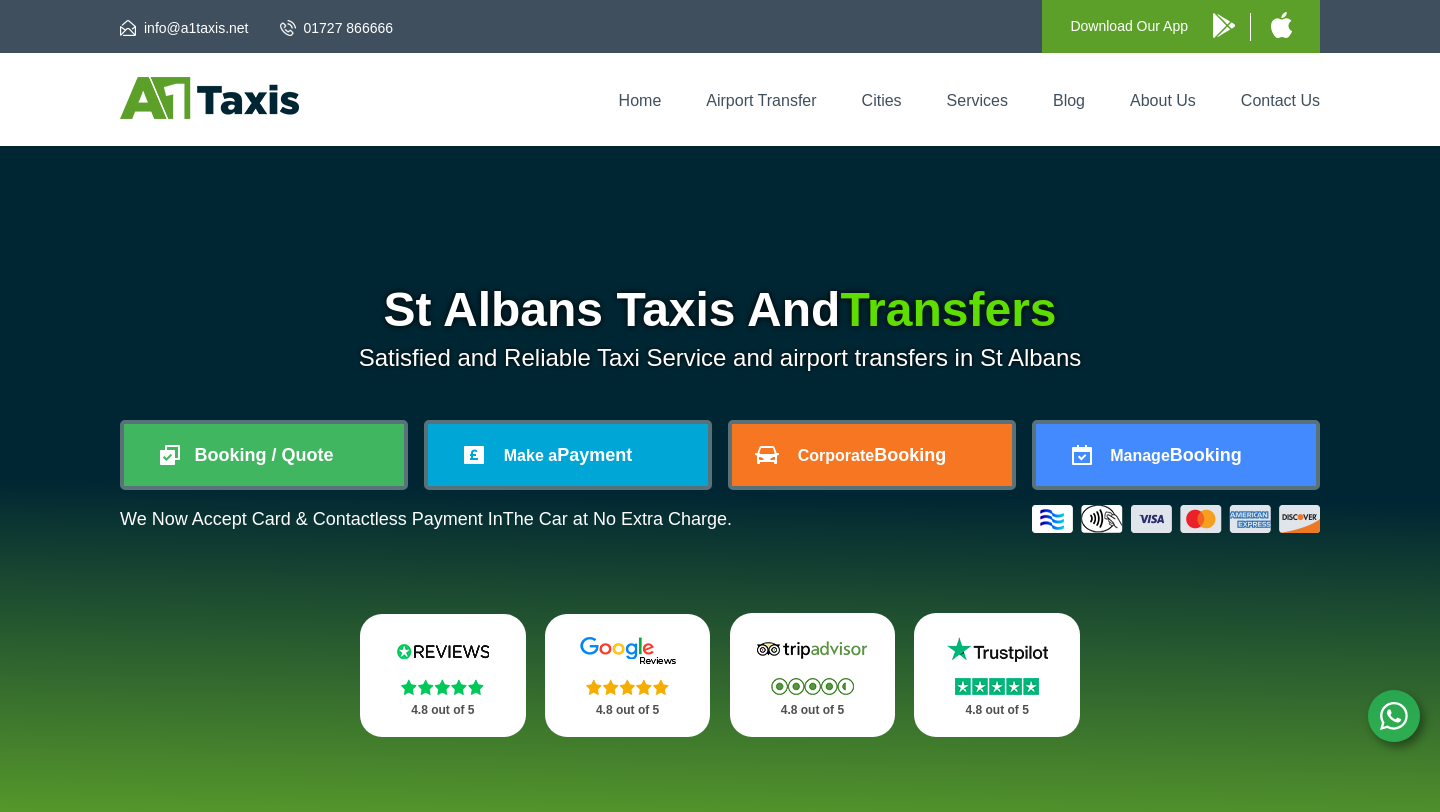scroll, scrollTop: 0, scrollLeft: 0, axis: both 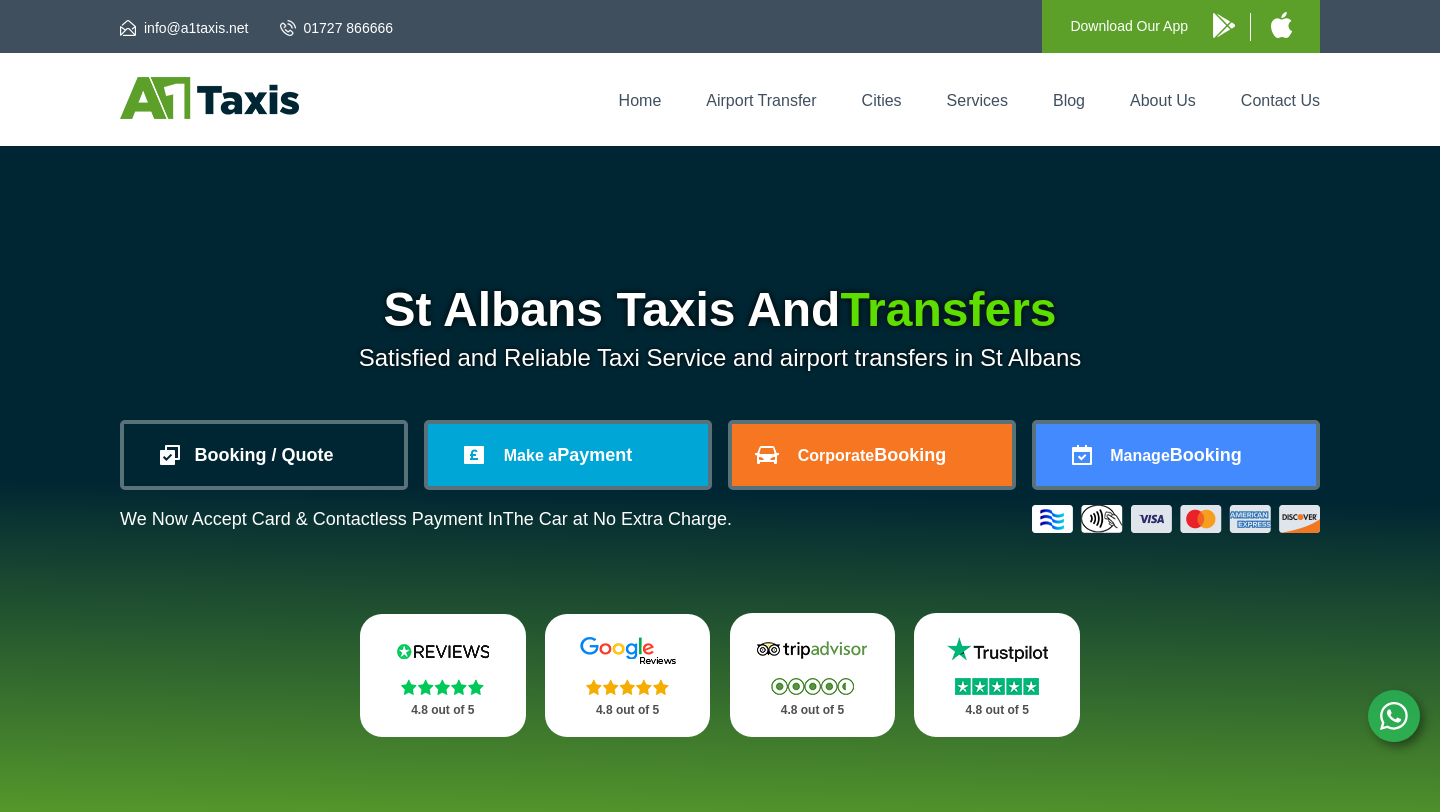 click on "Booking / Quote" at bounding box center (264, 455) 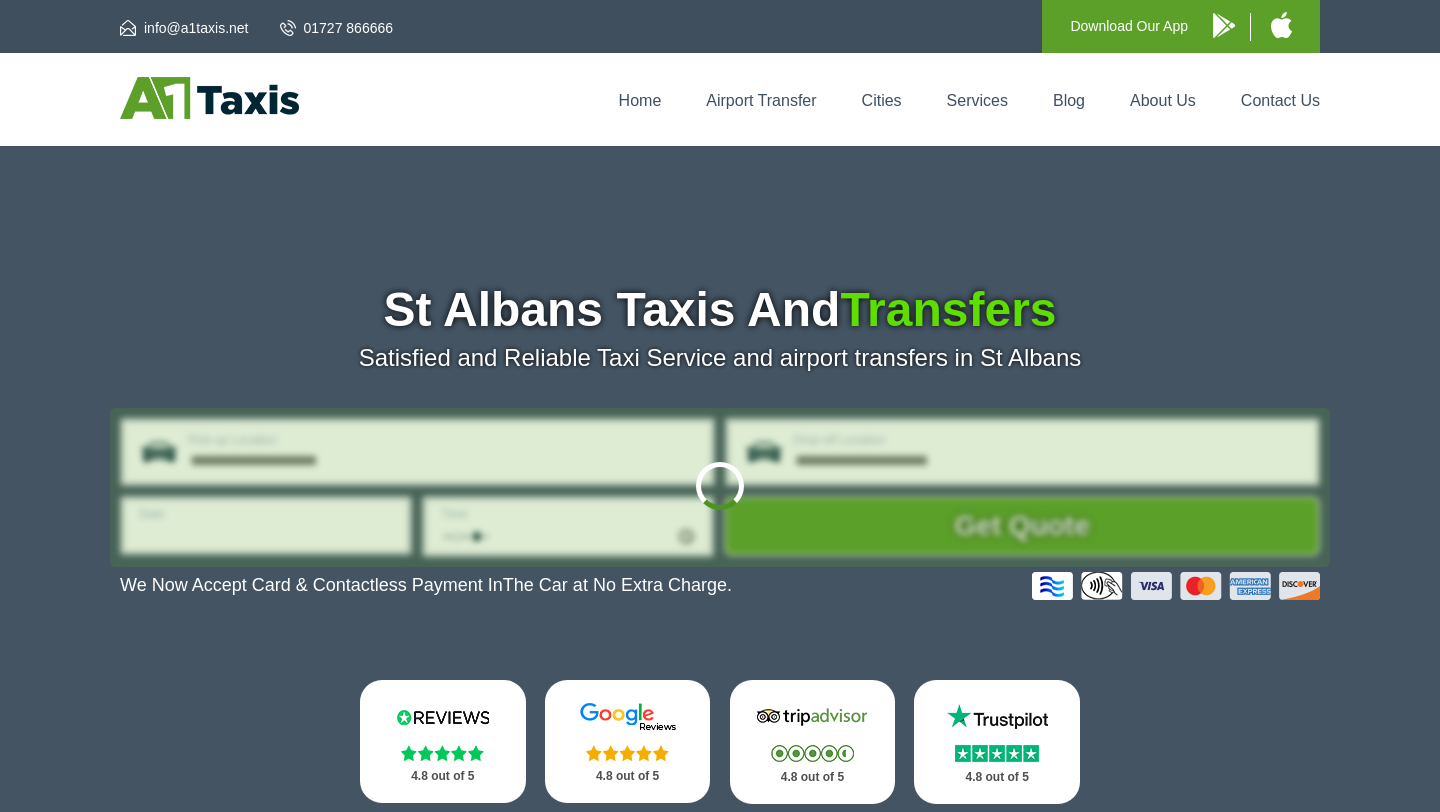 scroll, scrollTop: 0, scrollLeft: 0, axis: both 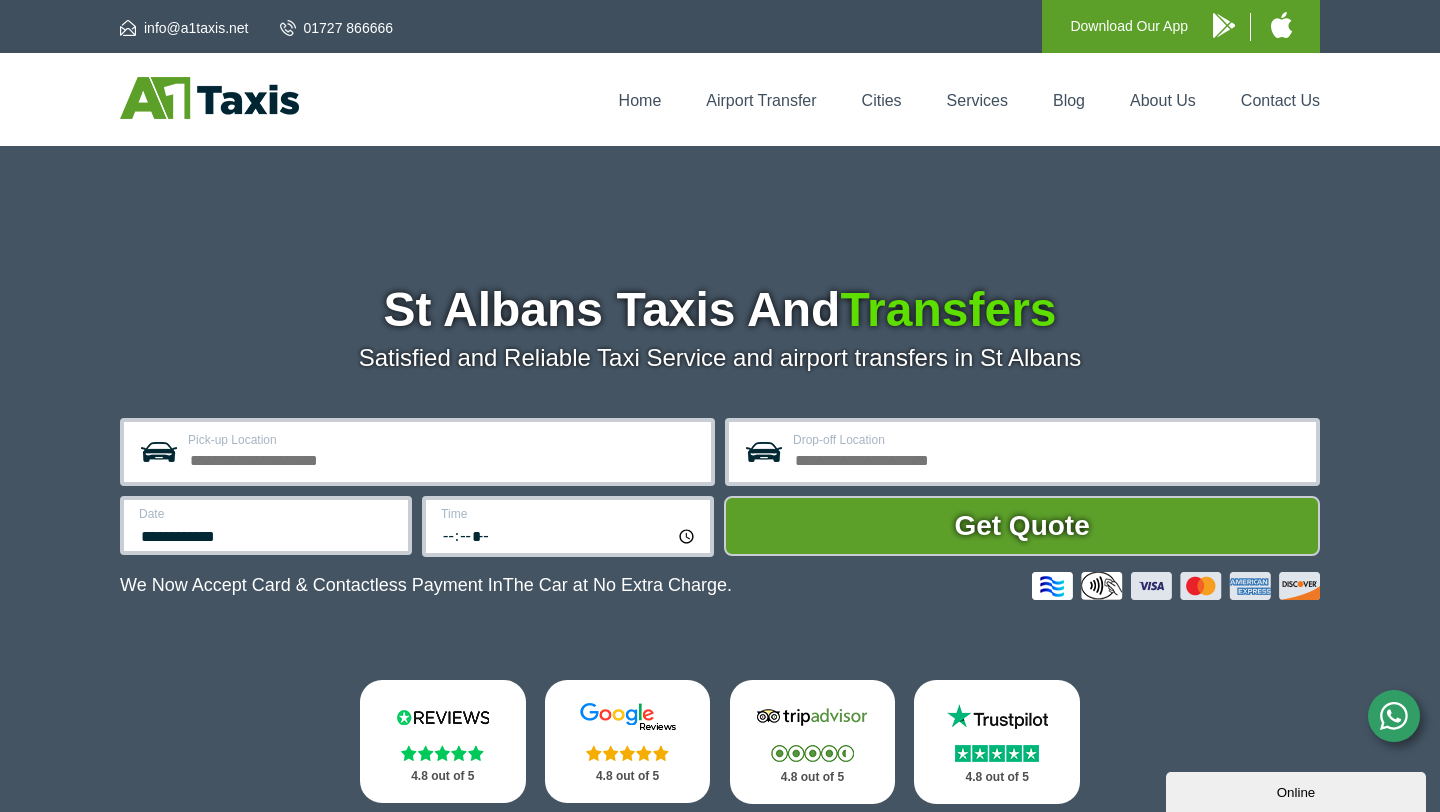 click on "Pick-up Location" at bounding box center [443, 458] 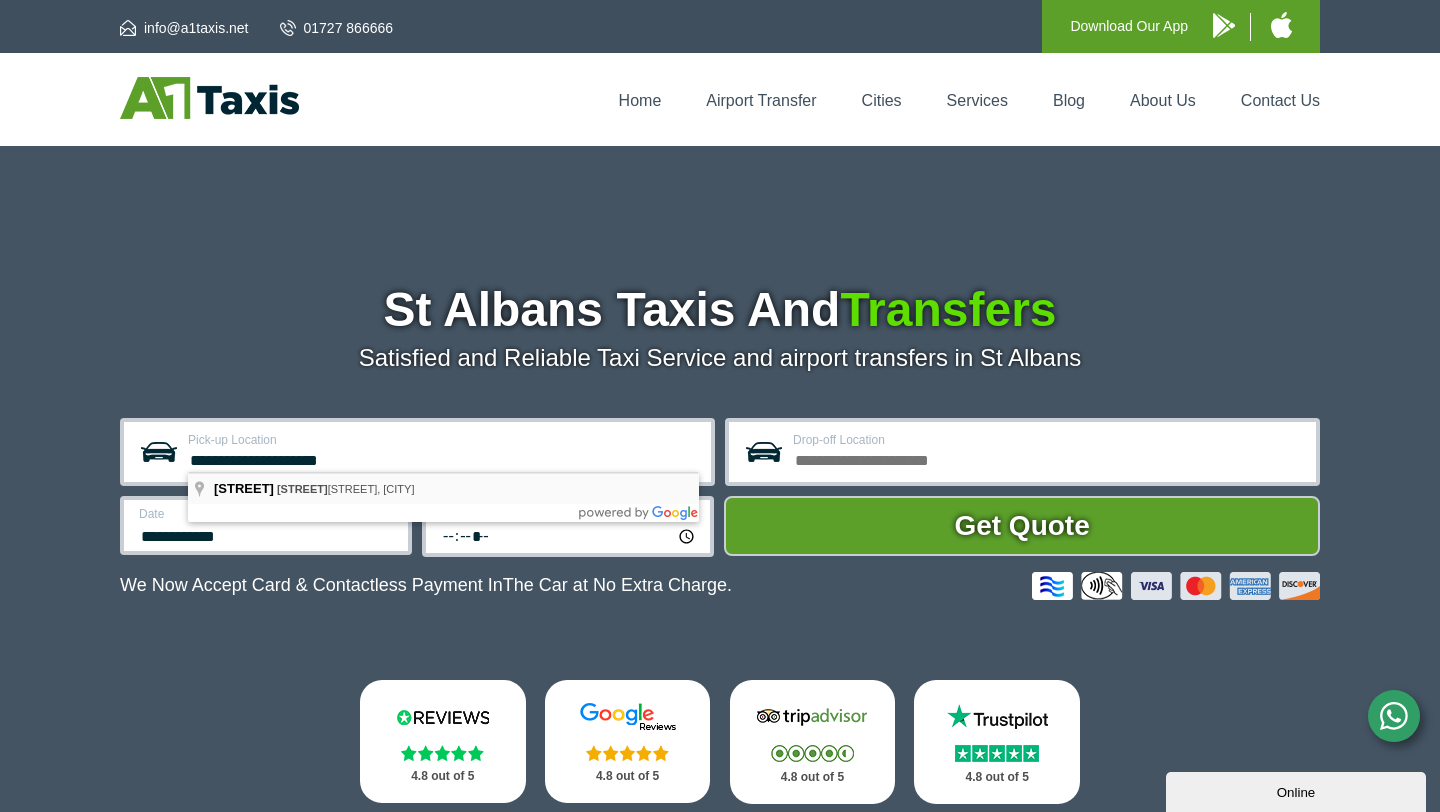 type on "**********" 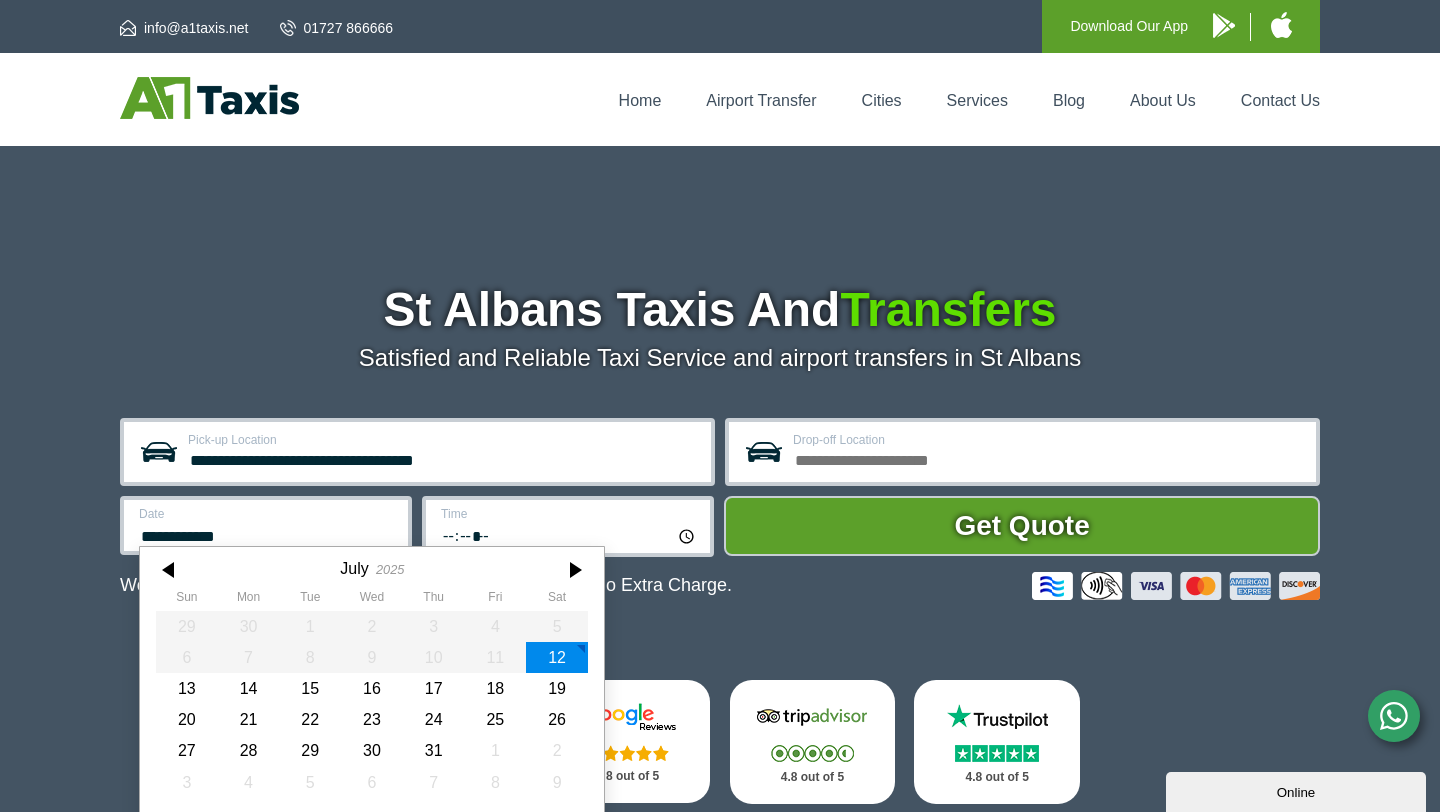 scroll, scrollTop: 22, scrollLeft: 0, axis: vertical 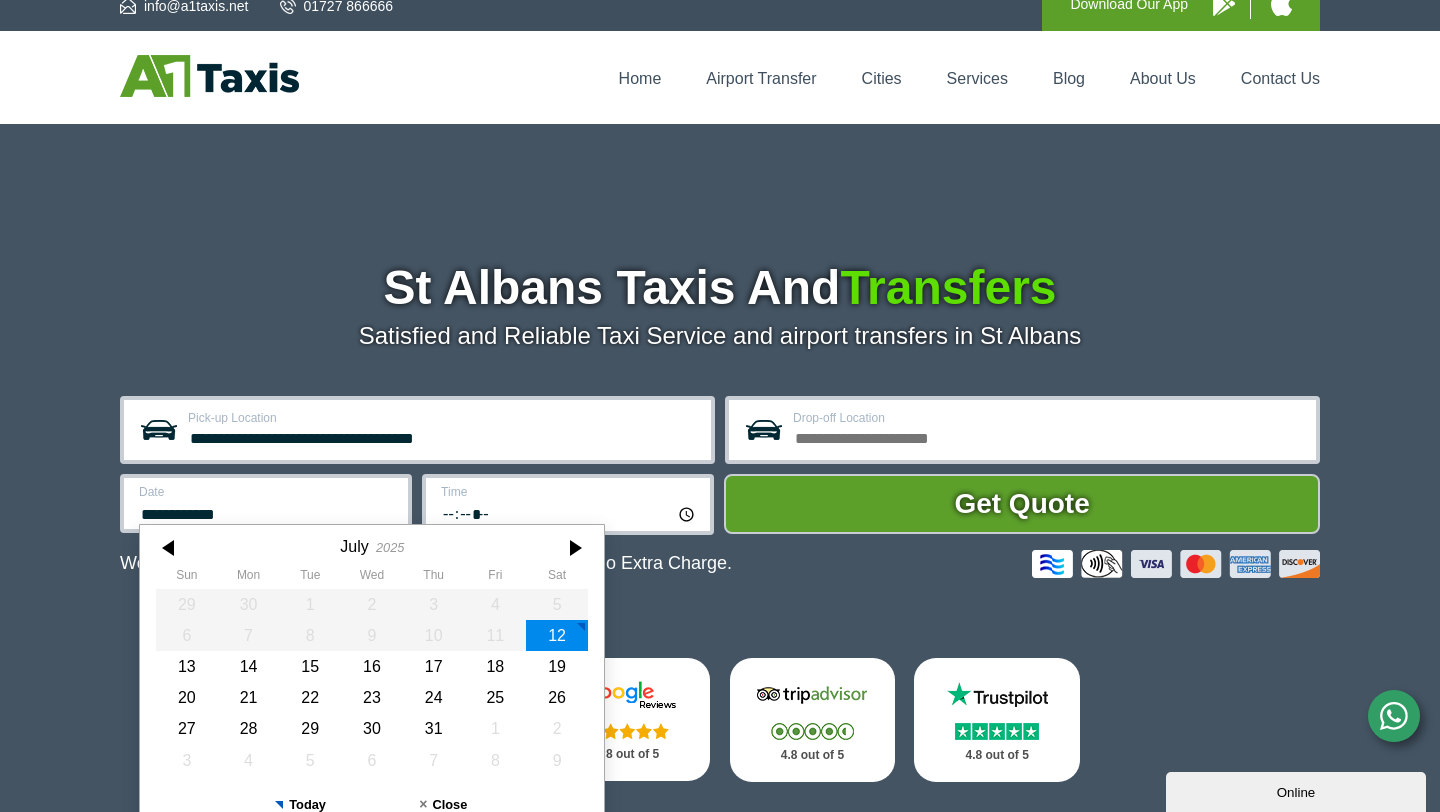 click on "**********" at bounding box center [266, 503] 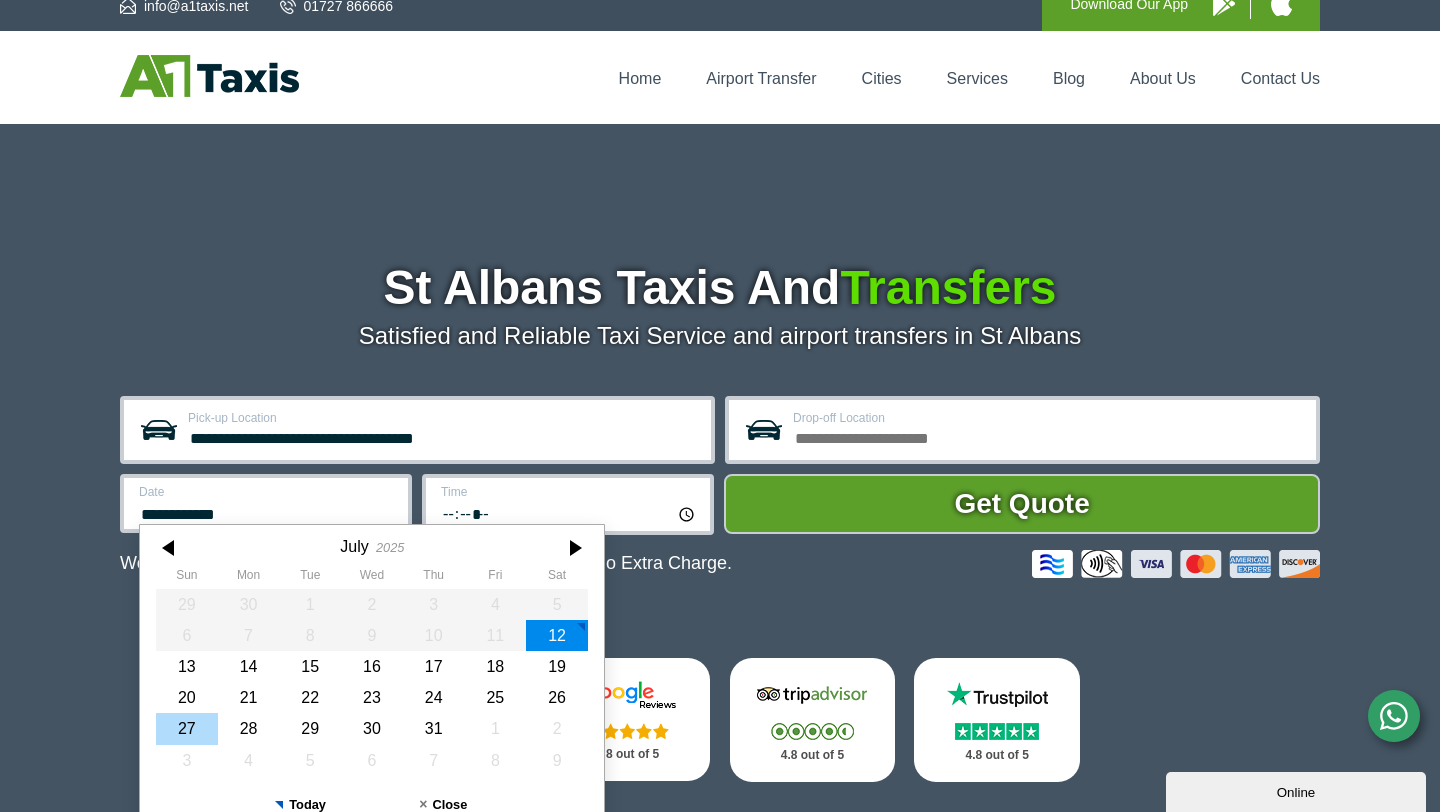 click on "27" at bounding box center [187, 728] 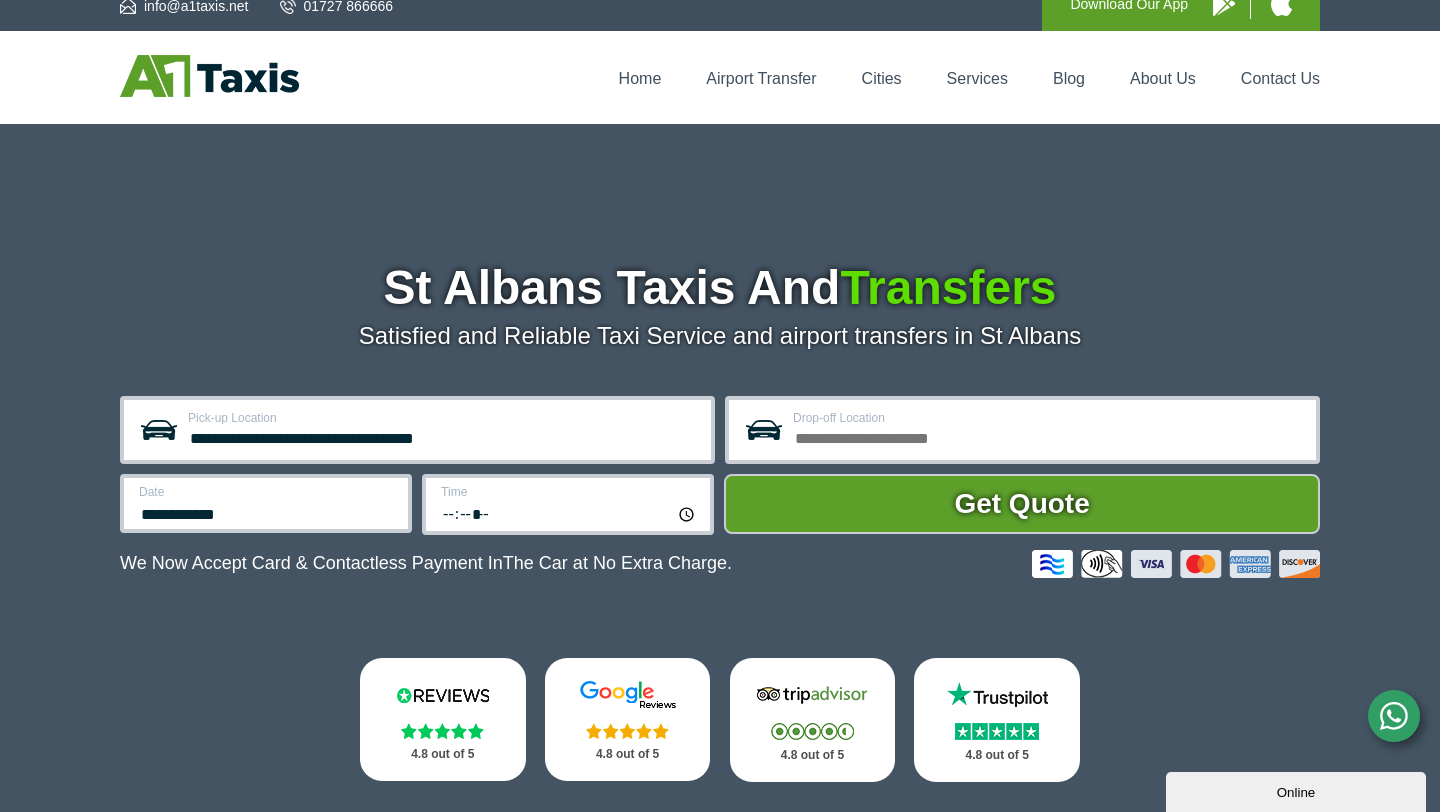 click on "*****" at bounding box center (569, 513) 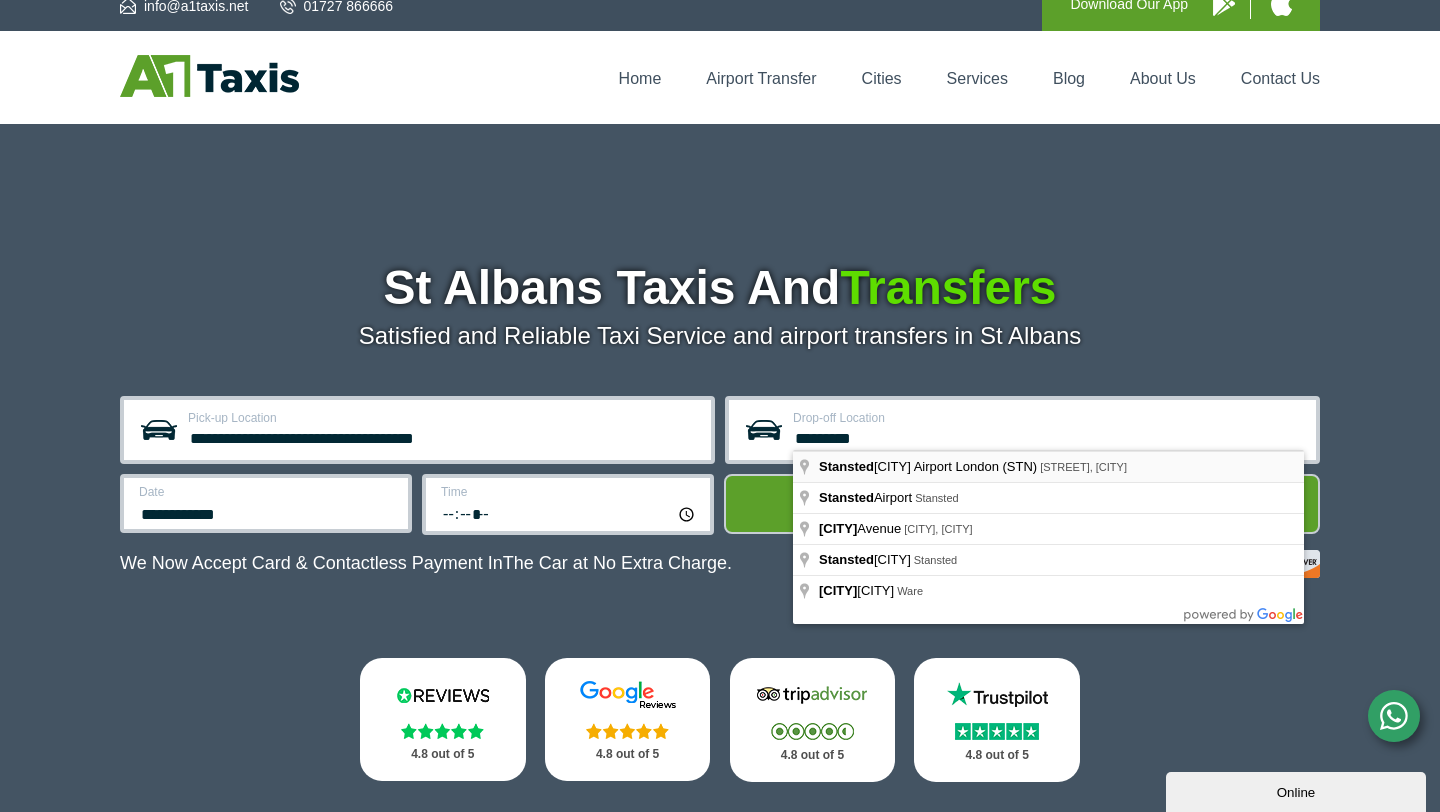 type on "**********" 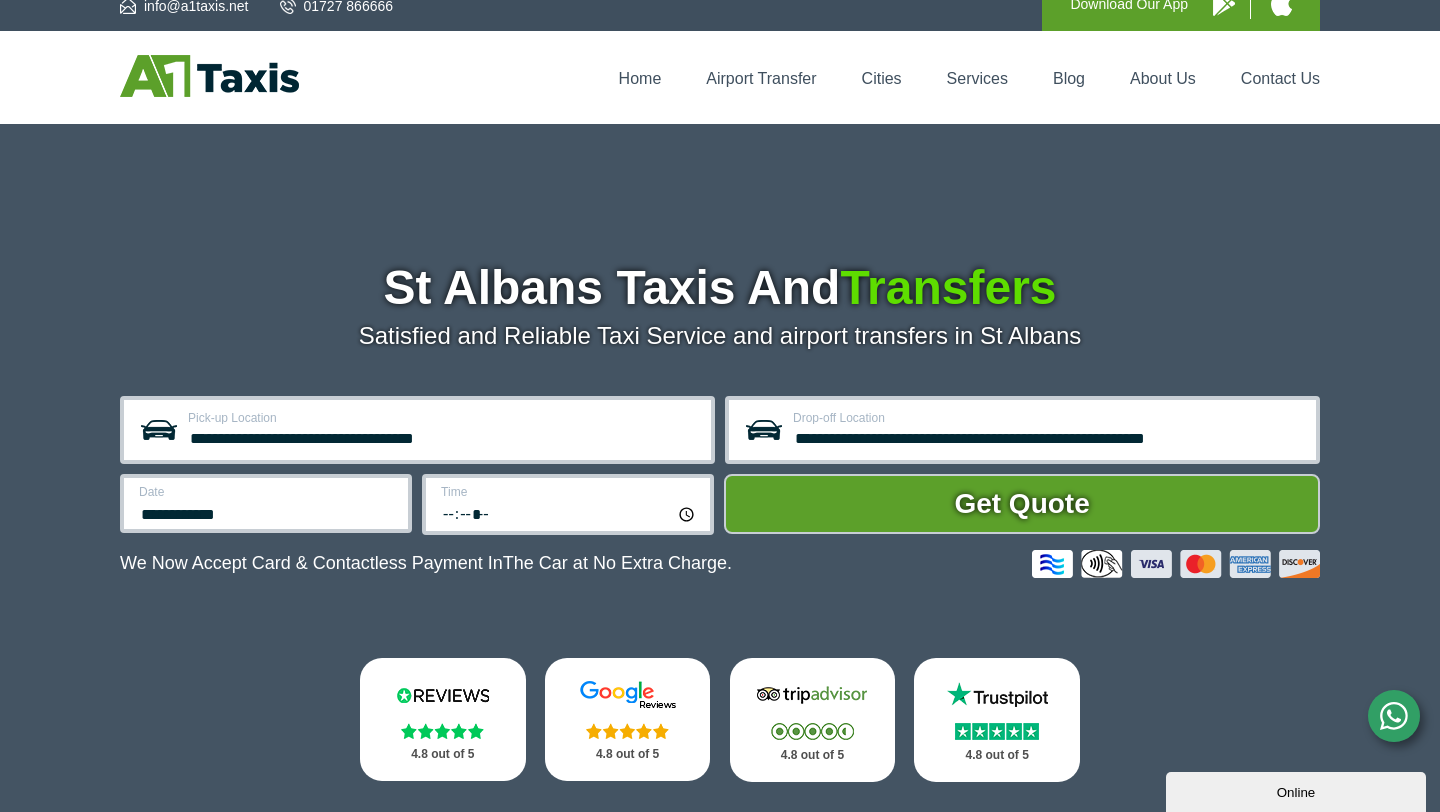 click on "**********" at bounding box center (1048, 436) 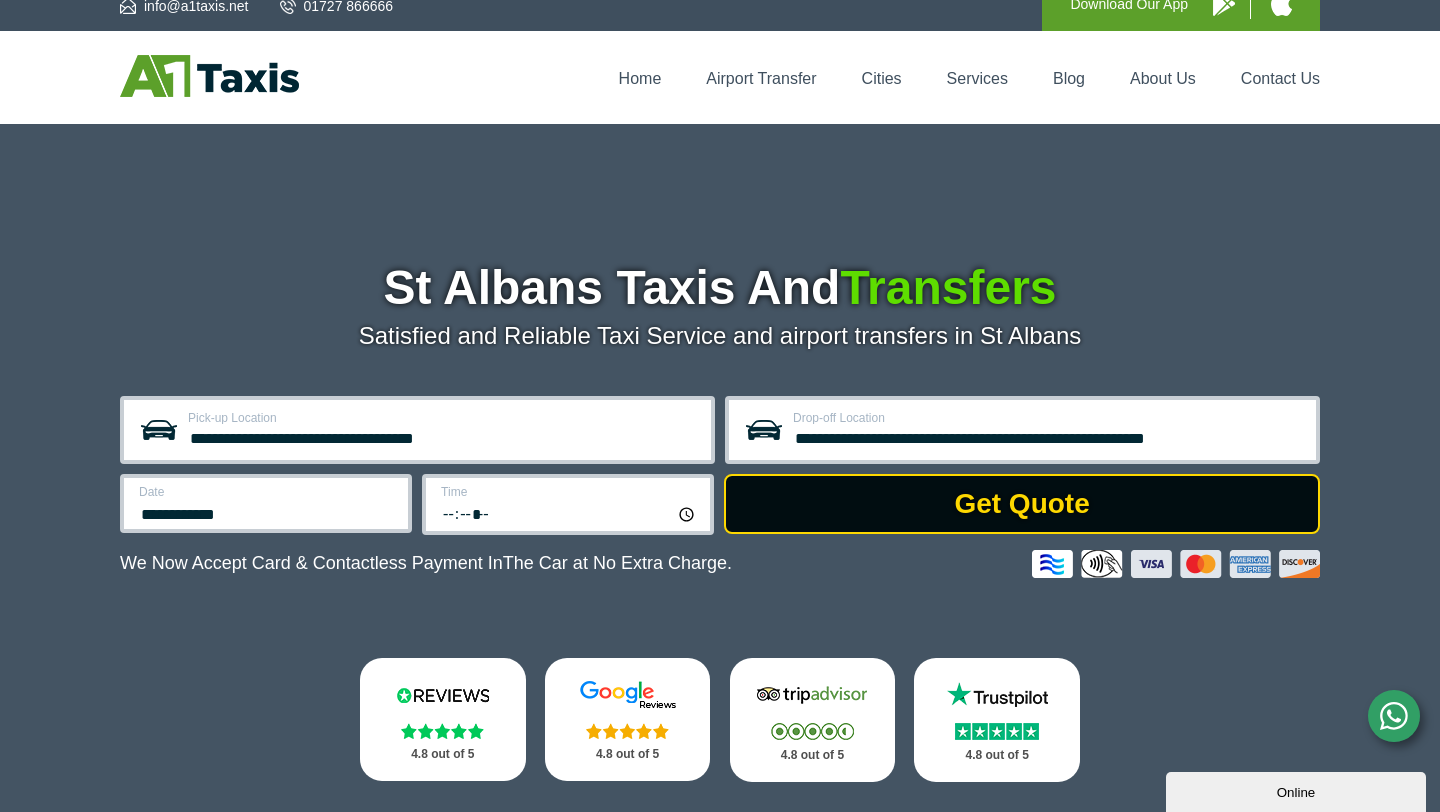 click on "Get Quote" at bounding box center (1022, 504) 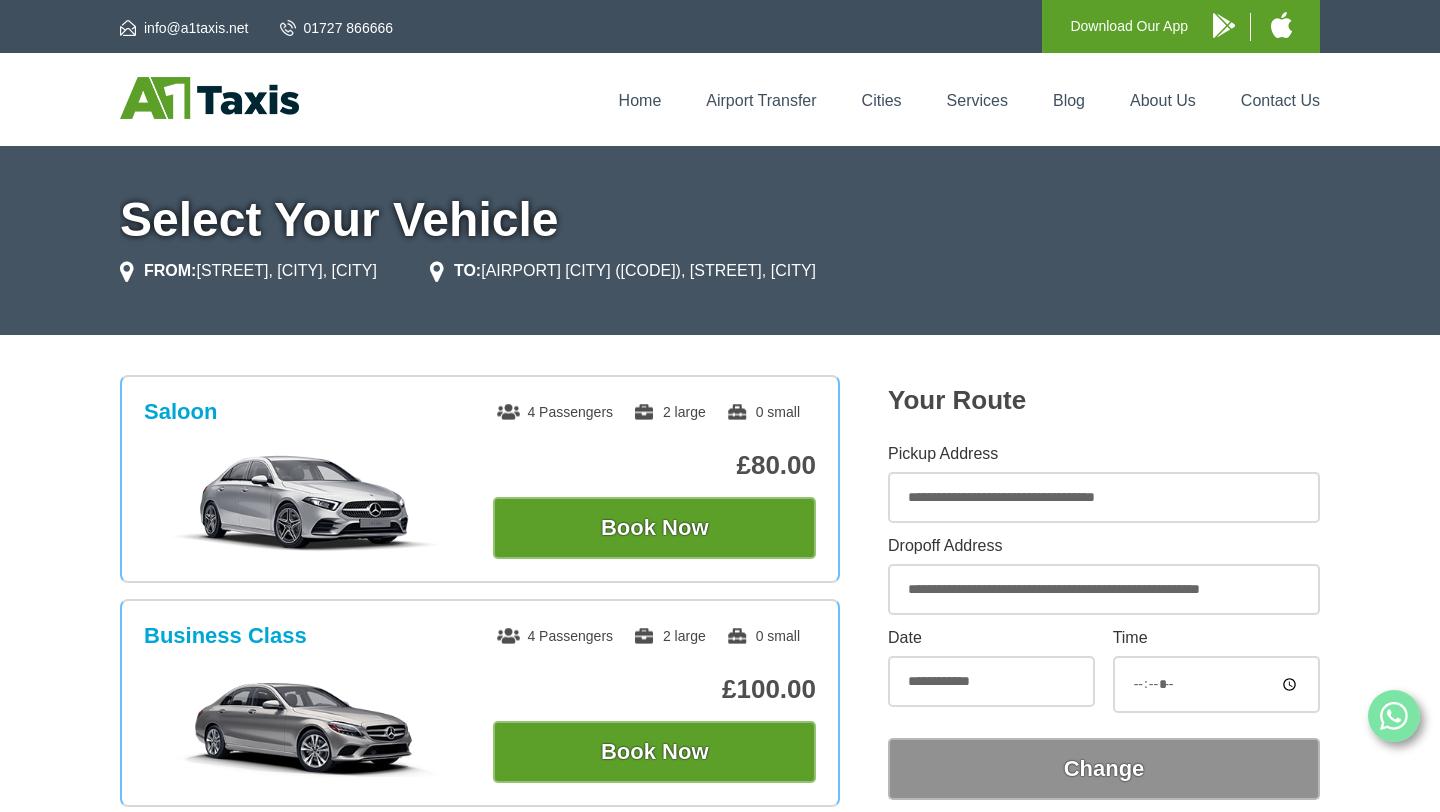 scroll, scrollTop: 0, scrollLeft: 0, axis: both 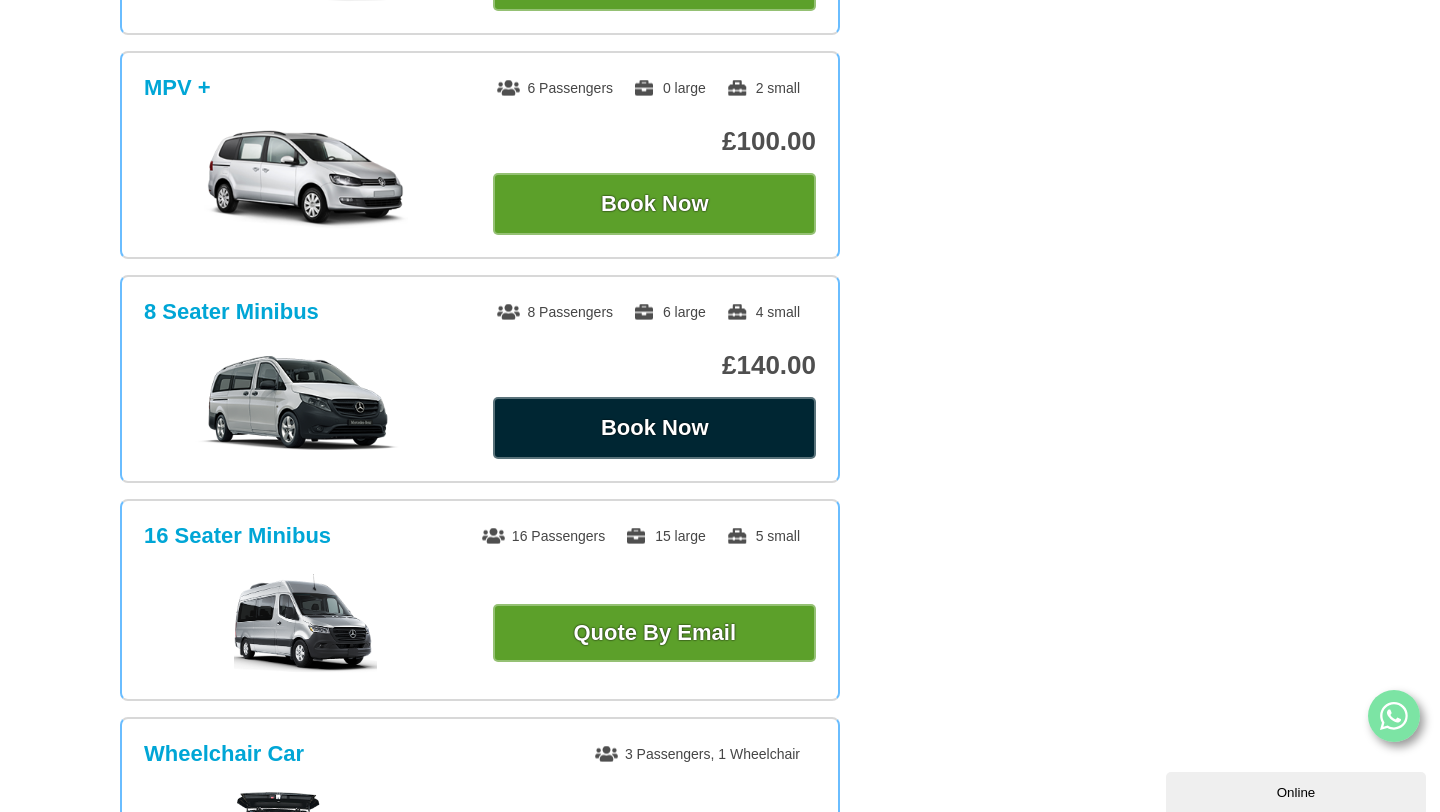 click on "Book Now" at bounding box center [654, 428] 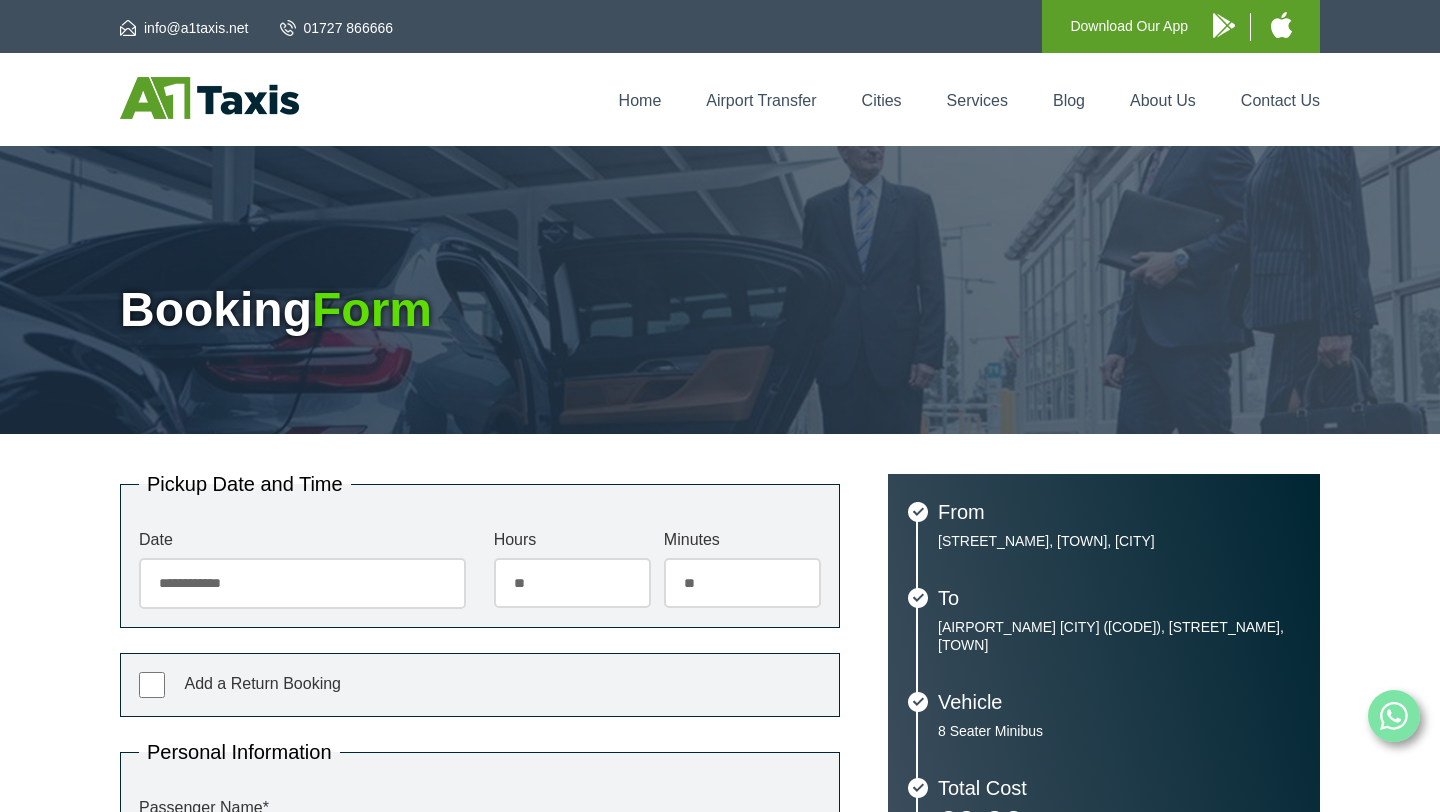 scroll, scrollTop: 0, scrollLeft: 0, axis: both 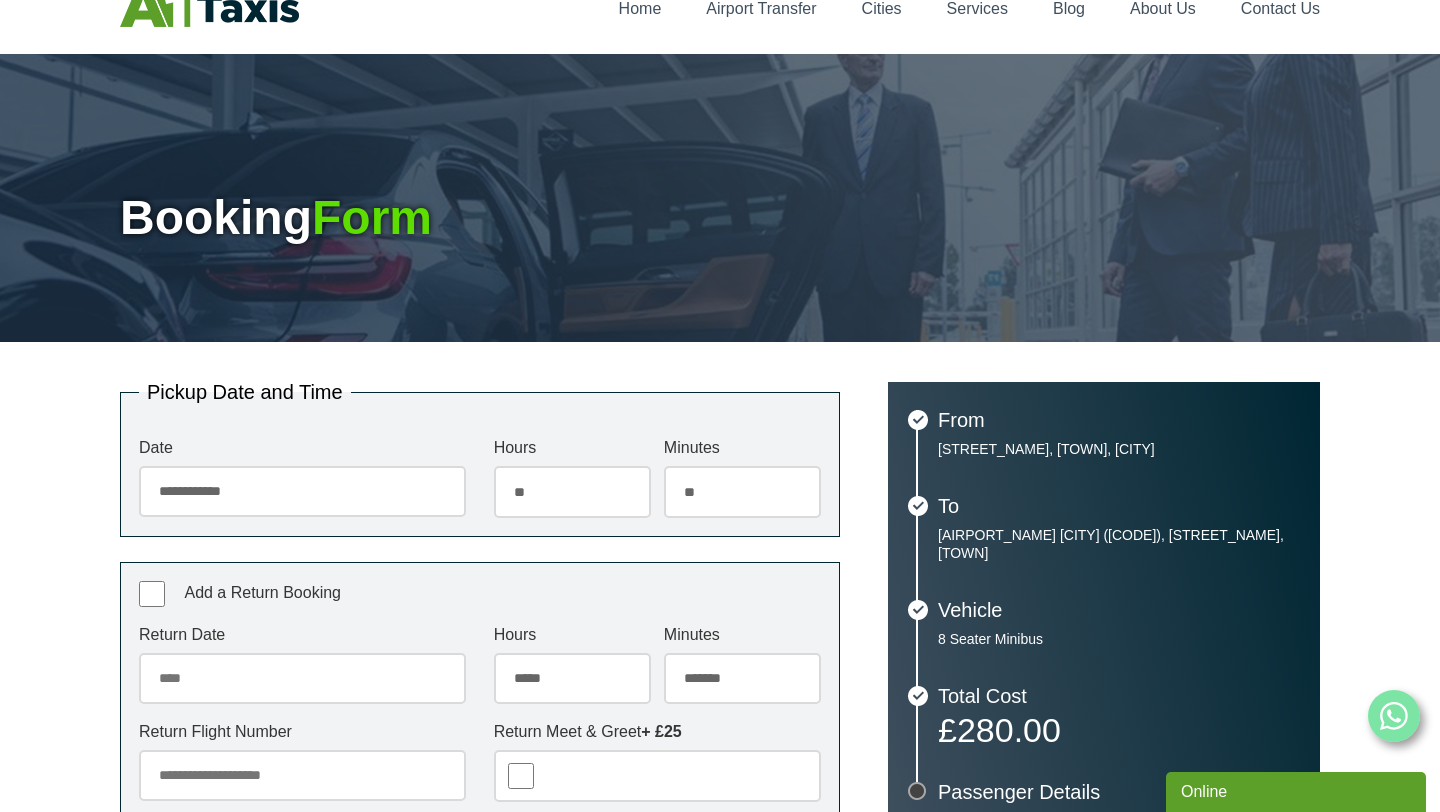 click on "Return Date
July 2025     Sun Mon Tue Wed Thu Fri Sat 29 30 1 2 3 4 5 6 7 8 9 10 11 12 13 14 15 16 17 18 19 20 21 22 23 24 25 26 27 28 29 30 31 1 2 3 4 5 6 7 8 9 Today Close" at bounding box center (302, 665) 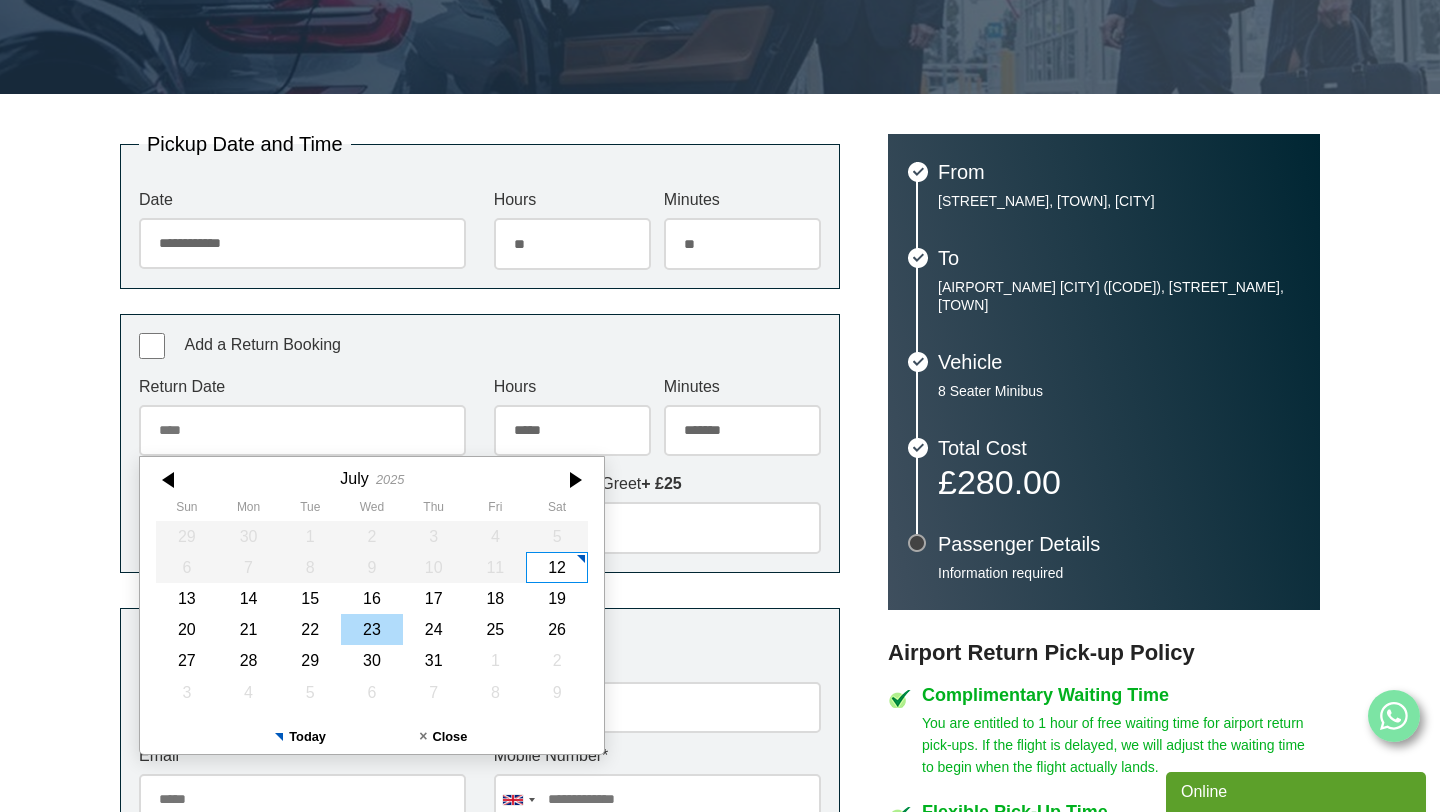 scroll, scrollTop: 343, scrollLeft: 0, axis: vertical 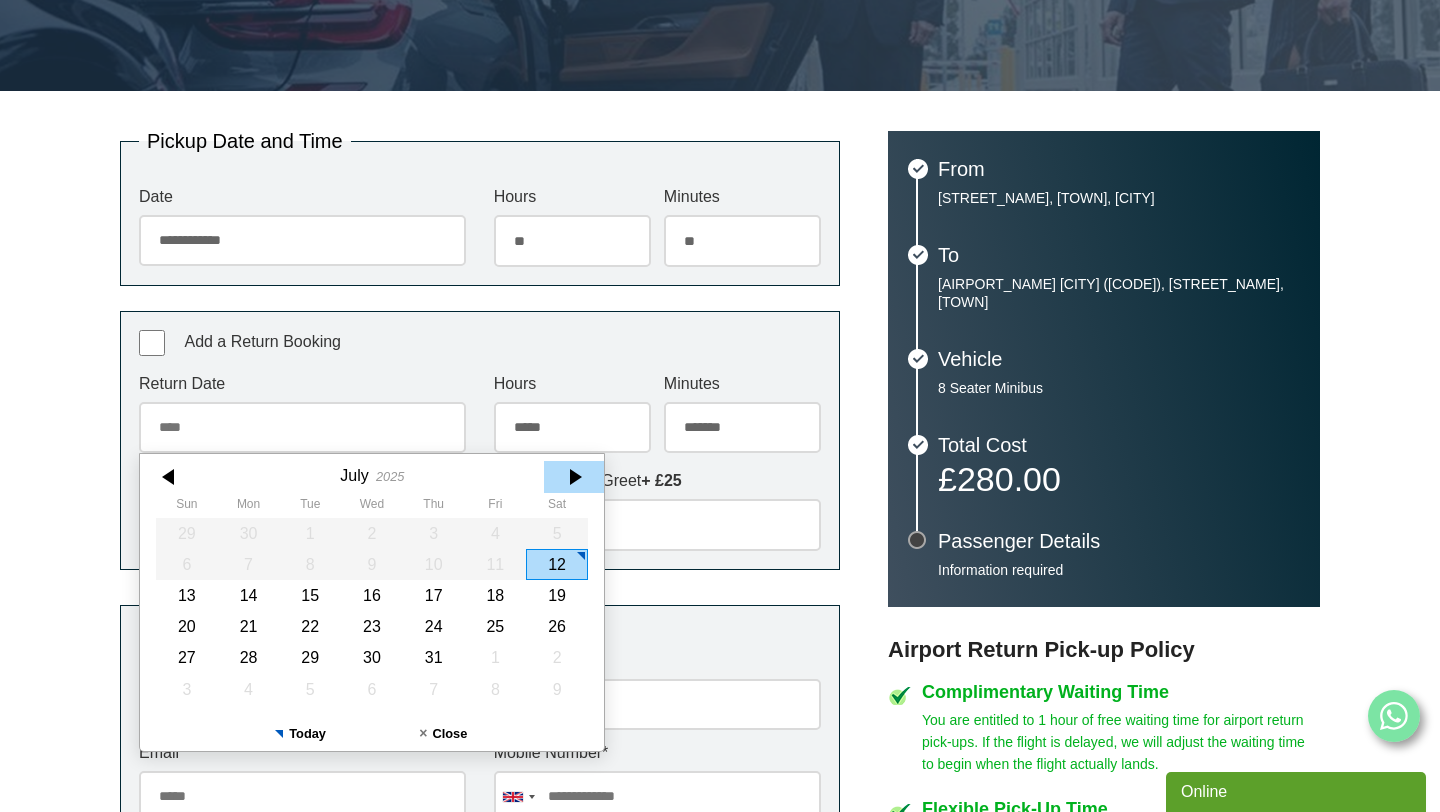 click at bounding box center (574, 476) 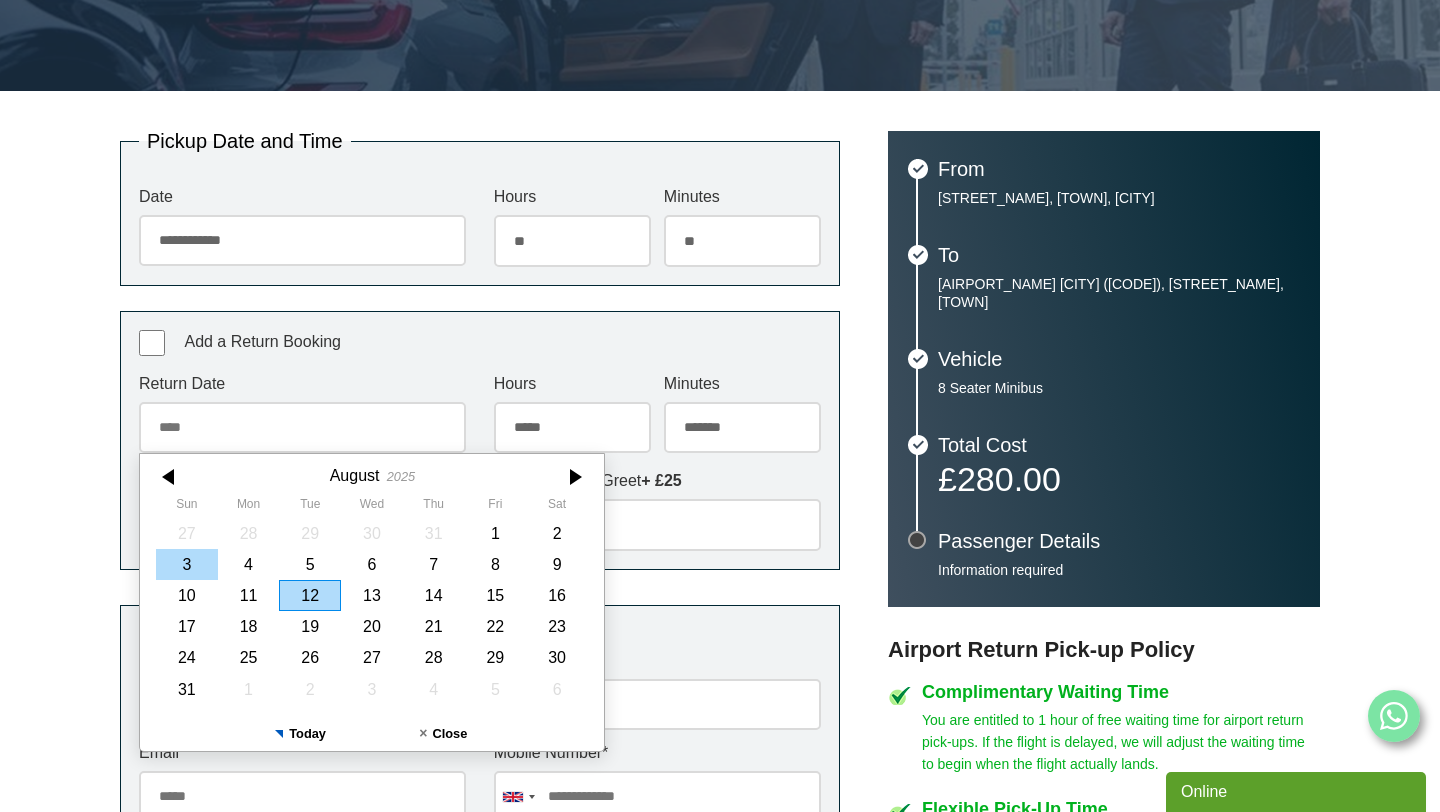 click on "3" at bounding box center [187, 563] 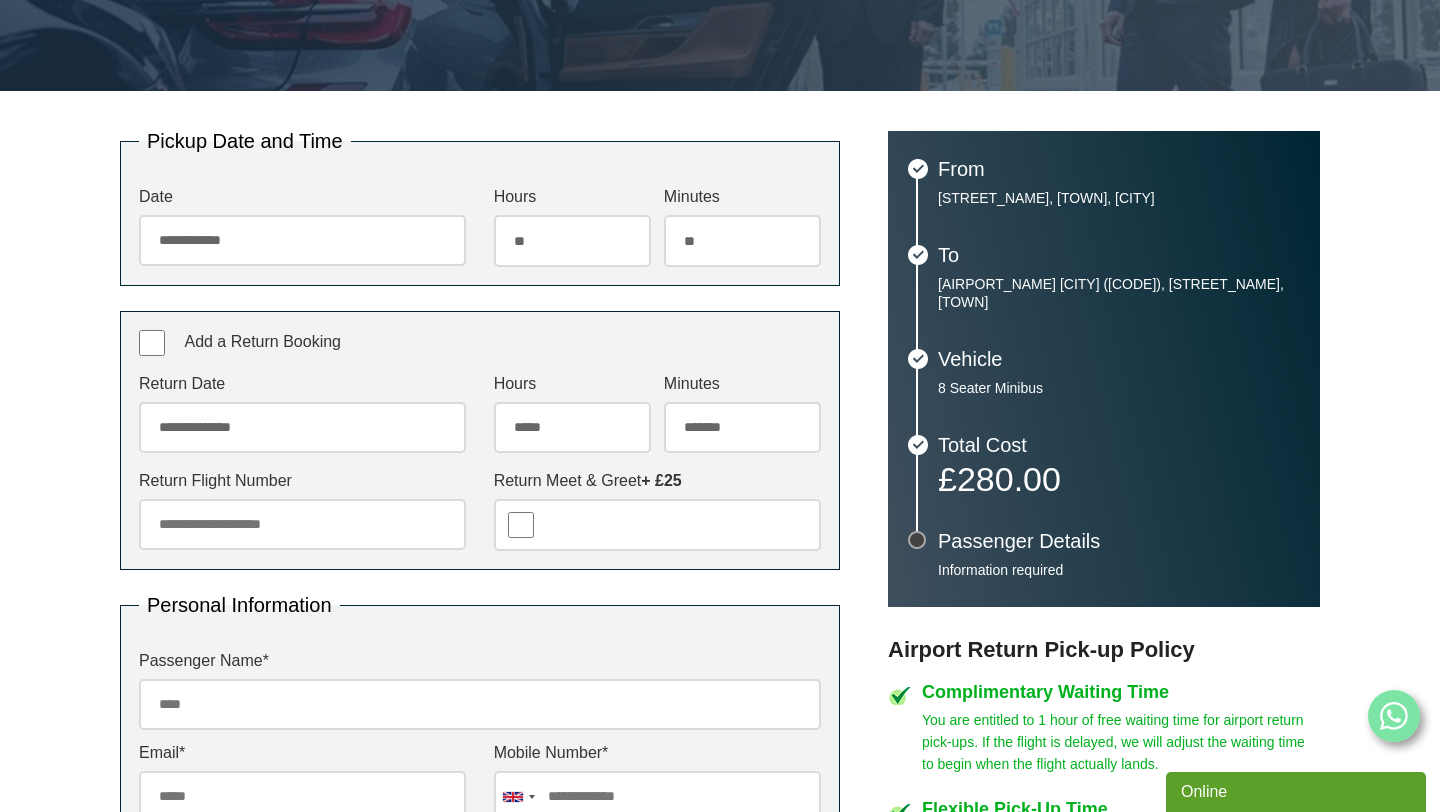 click on "*****
**
**
**
**
**
**
** ** ** ** ** ** ** ** ** ** ** ** ** ** ** ** ** **" at bounding box center (572, 428) 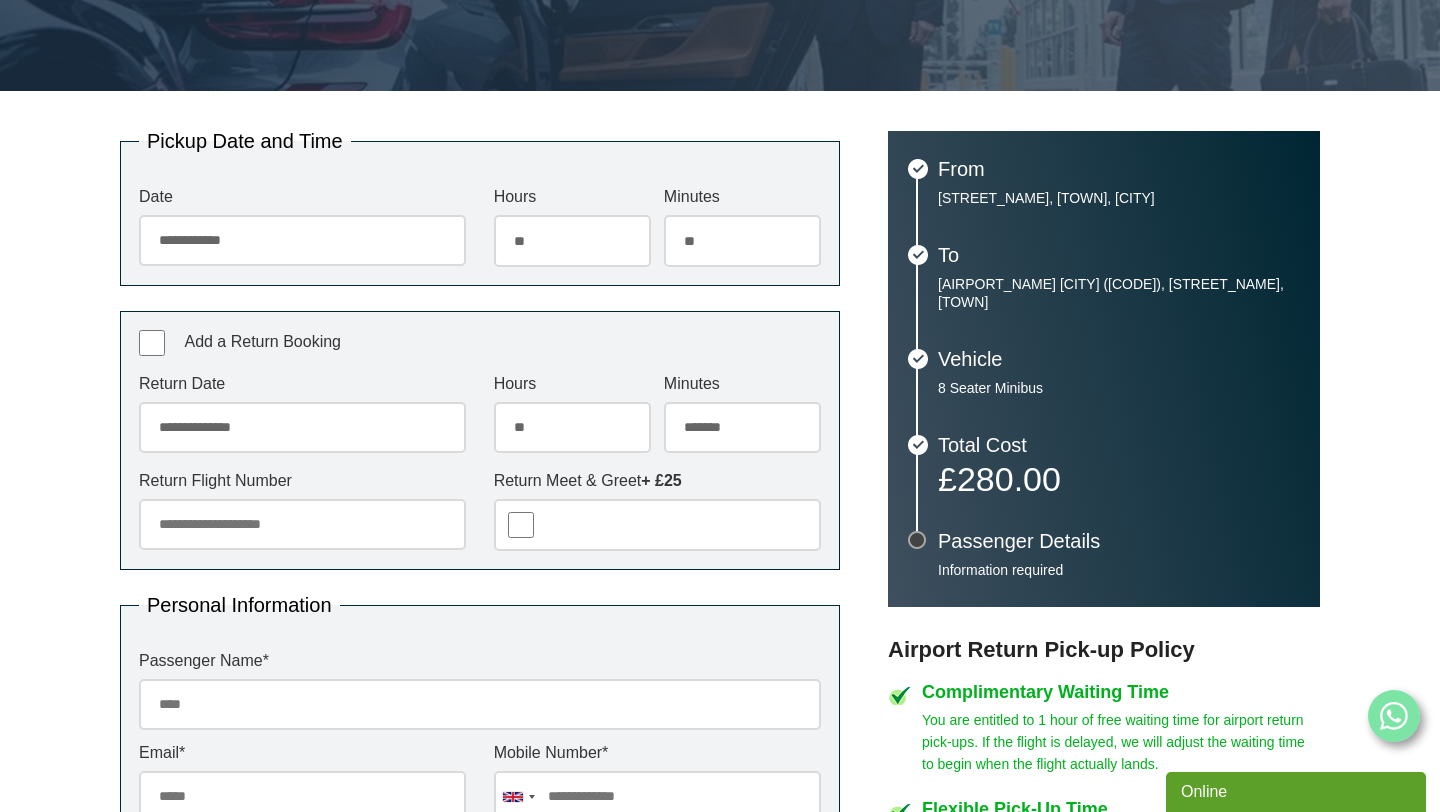 click on "*******
**
**
**
**
**
**
** ** ** ** ** ** ** ** ** ** ** ** ** ** ** ** ** ** ** ** ** ** ** ** ** ** **" at bounding box center (742, 428) 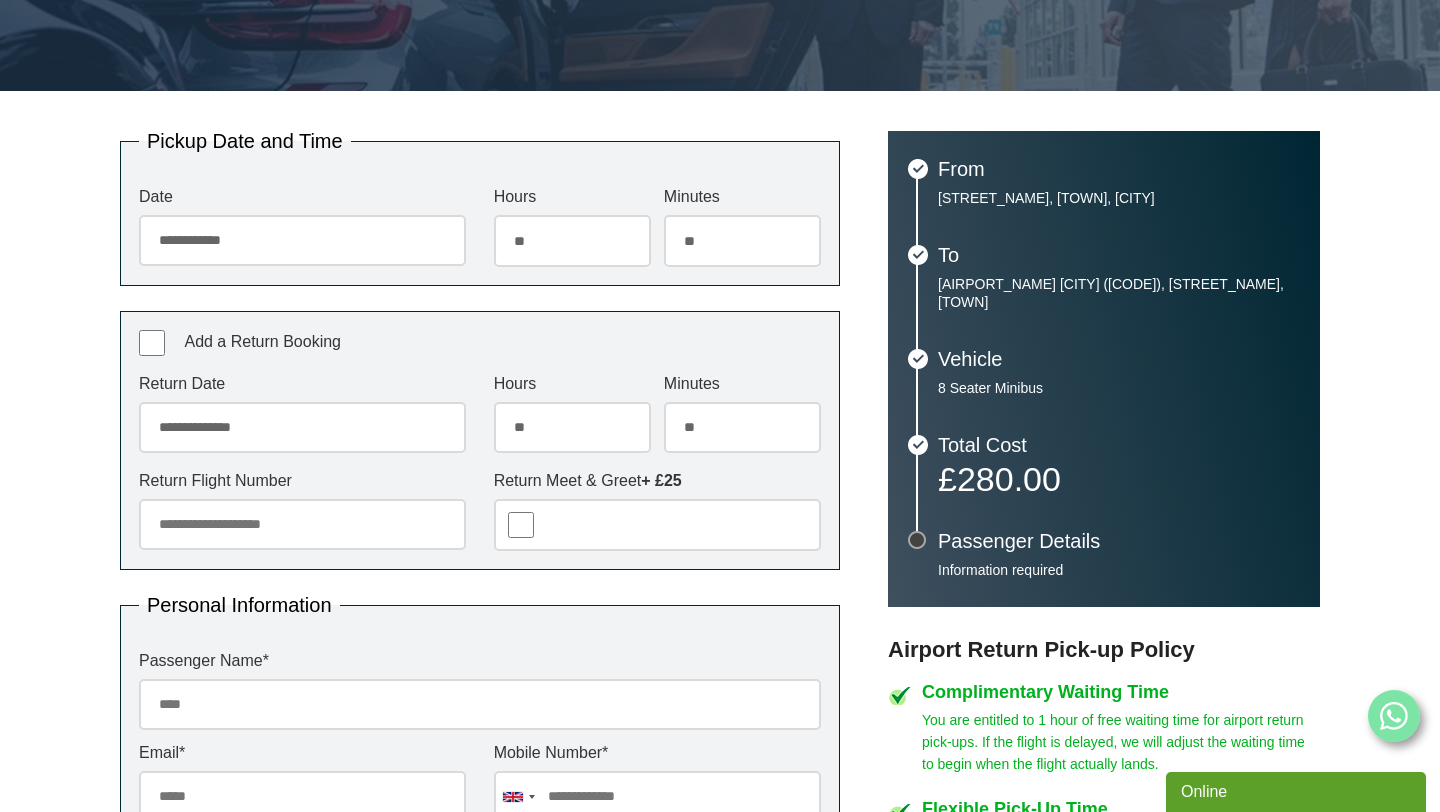 click on "Return Flight Number" at bounding box center [302, 524] 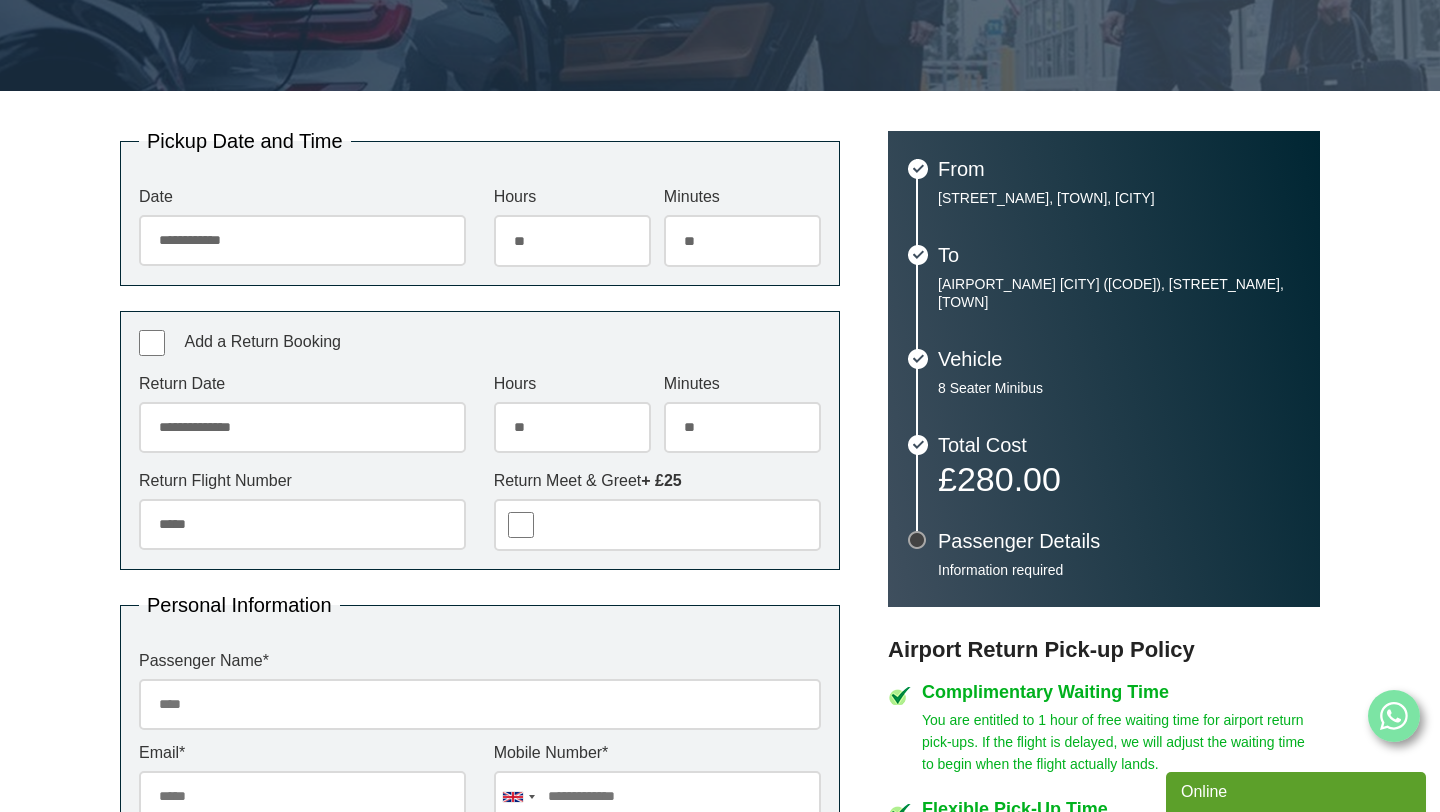 type on "*****" 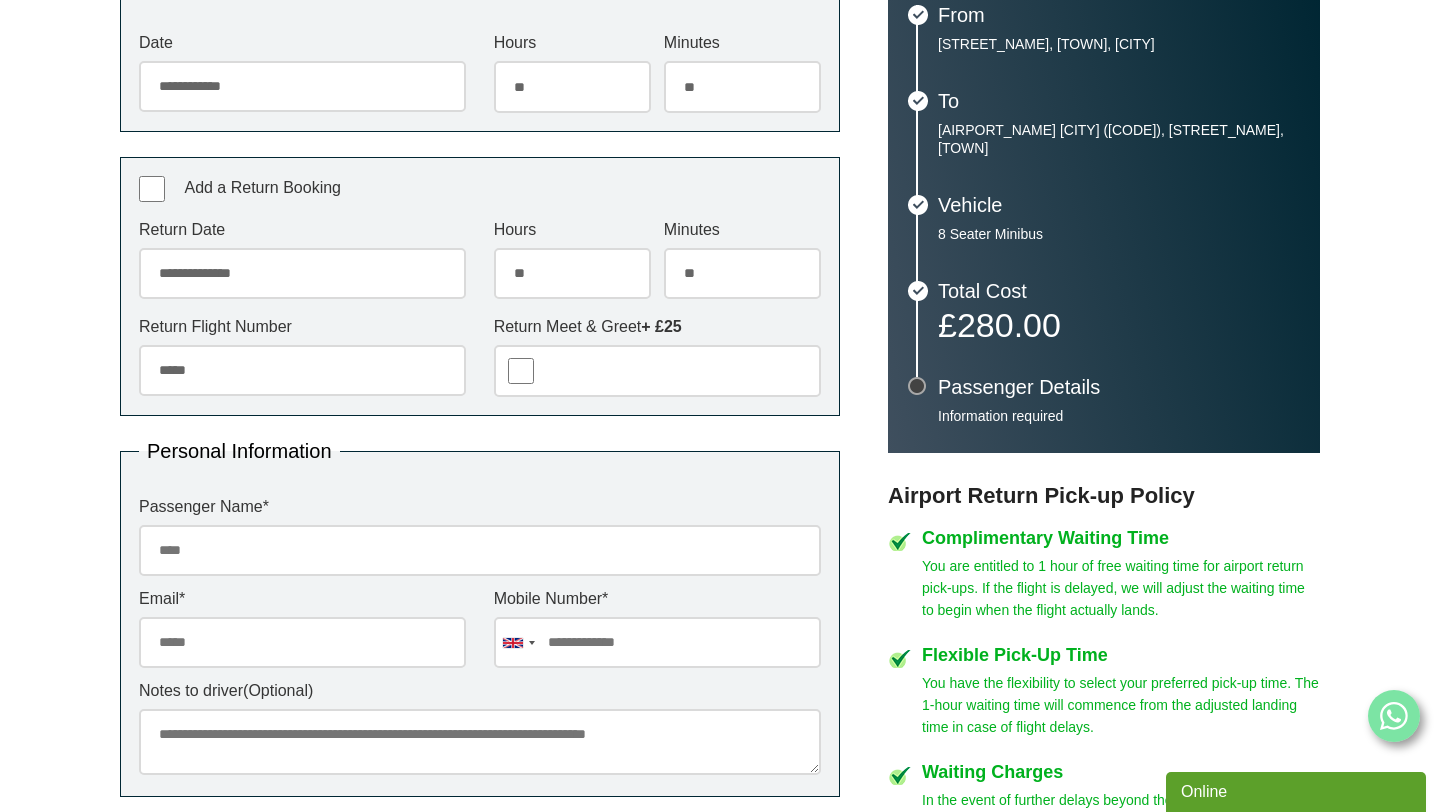 scroll, scrollTop: 379, scrollLeft: 0, axis: vertical 